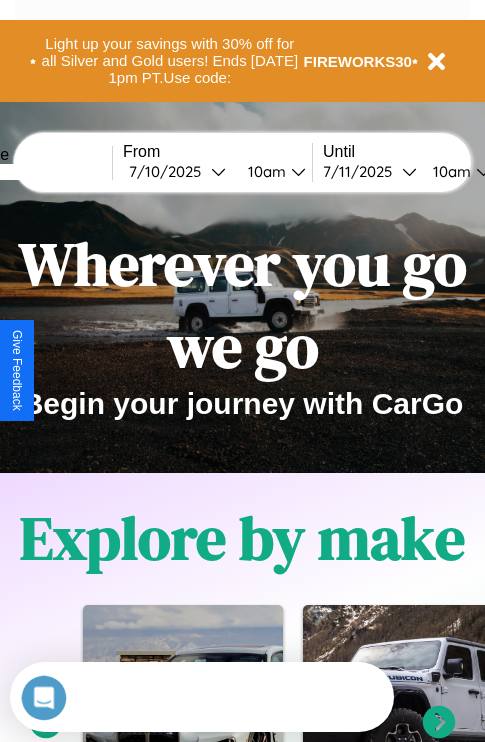 scroll, scrollTop: 0, scrollLeft: 0, axis: both 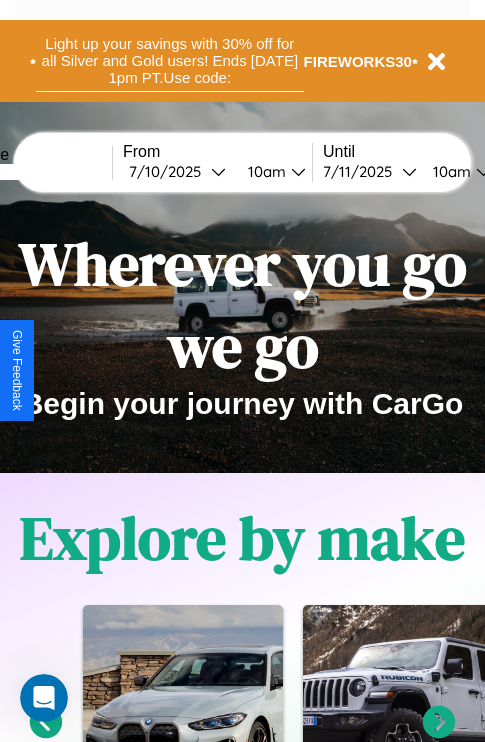 click on "Light up your savings with 30% off for all Silver and Gold users! Ends [DATE] 1pm PT.  Use code:" at bounding box center (170, 61) 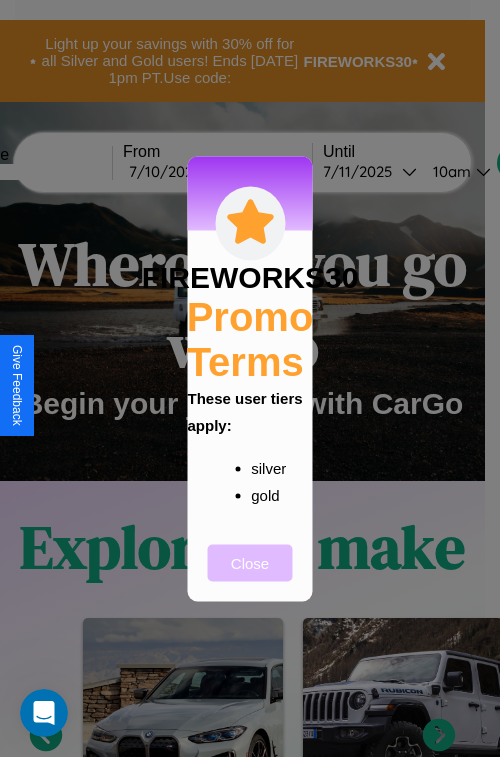 click on "Close" at bounding box center [250, 562] 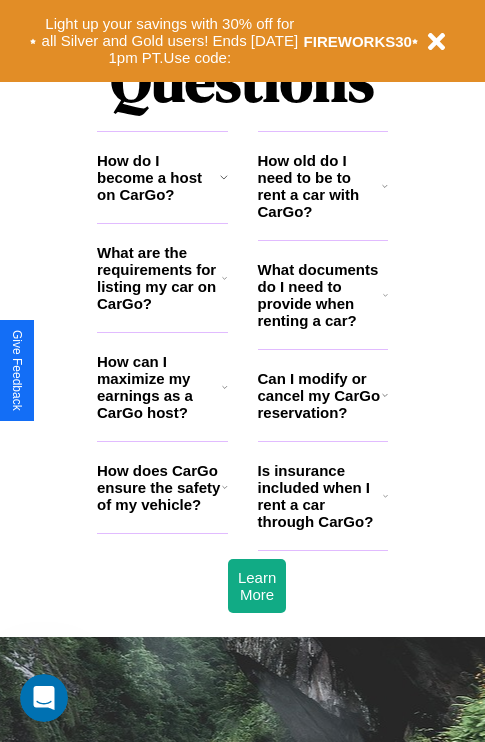scroll, scrollTop: 2423, scrollLeft: 0, axis: vertical 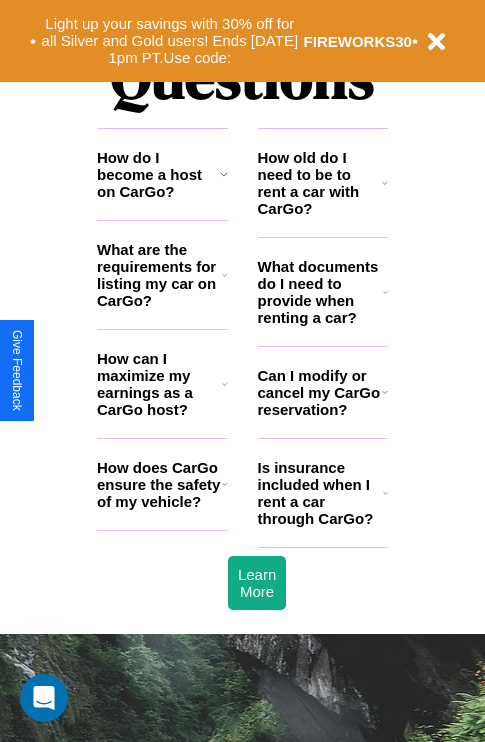 click 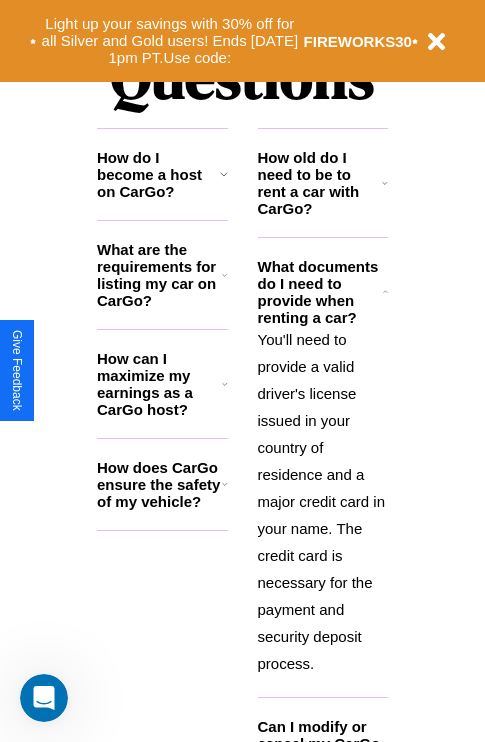click 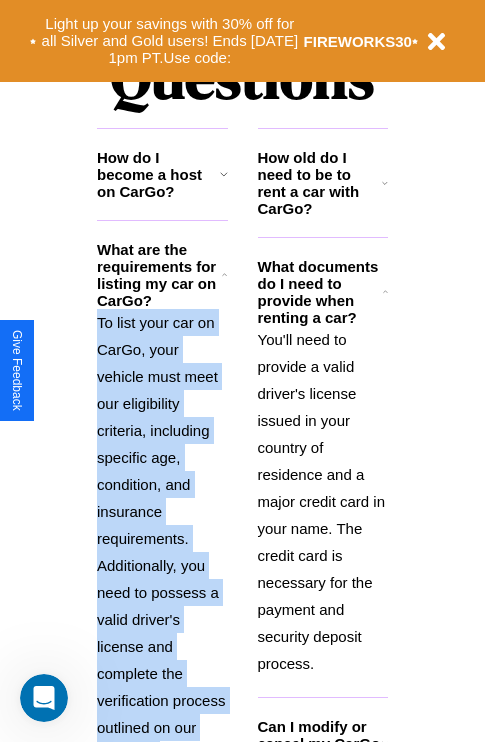 scroll, scrollTop: 2704, scrollLeft: 0, axis: vertical 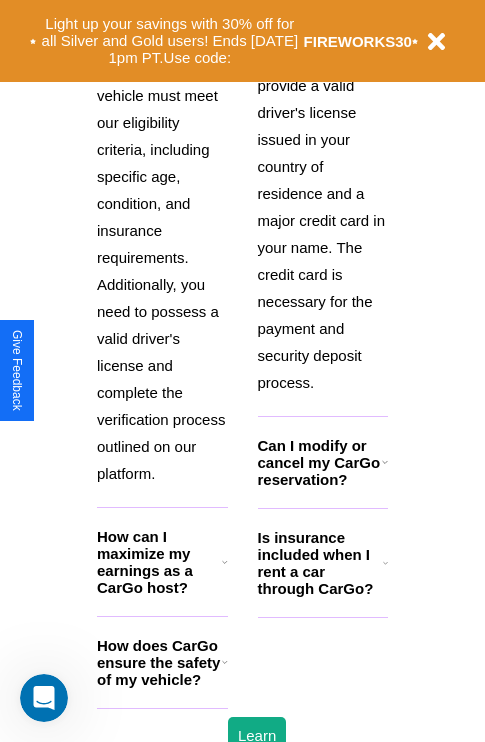 click on "How does CarGo ensure the safety of my vehicle?" at bounding box center (159, 662) 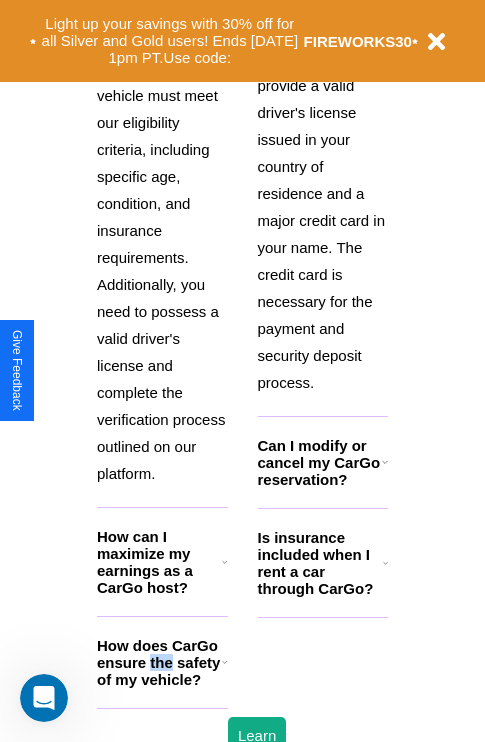 scroll, scrollTop: 1951, scrollLeft: 0, axis: vertical 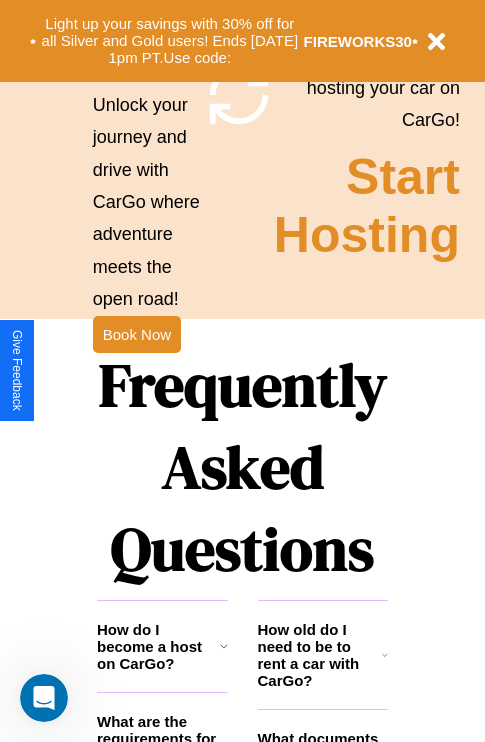 click on "How old do I need to be to rent a car with CarGo?" at bounding box center (320, 655) 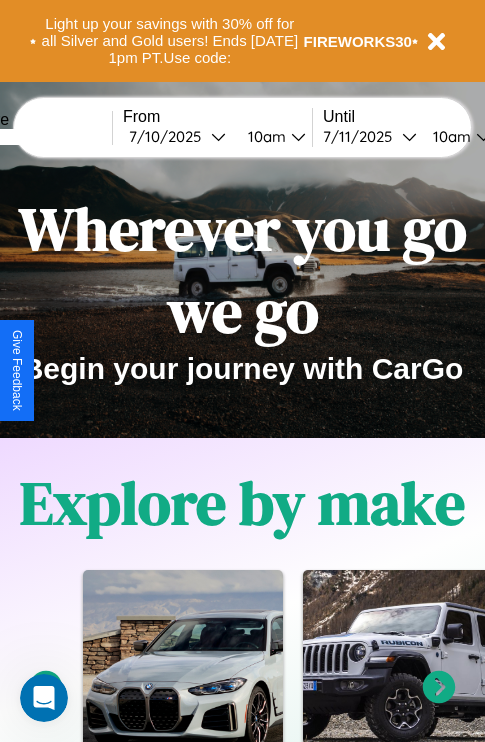 scroll, scrollTop: 0, scrollLeft: 0, axis: both 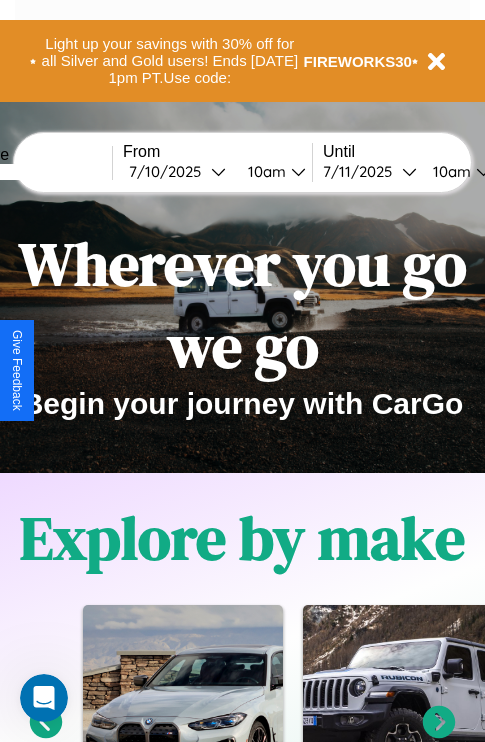 click at bounding box center (37, 172) 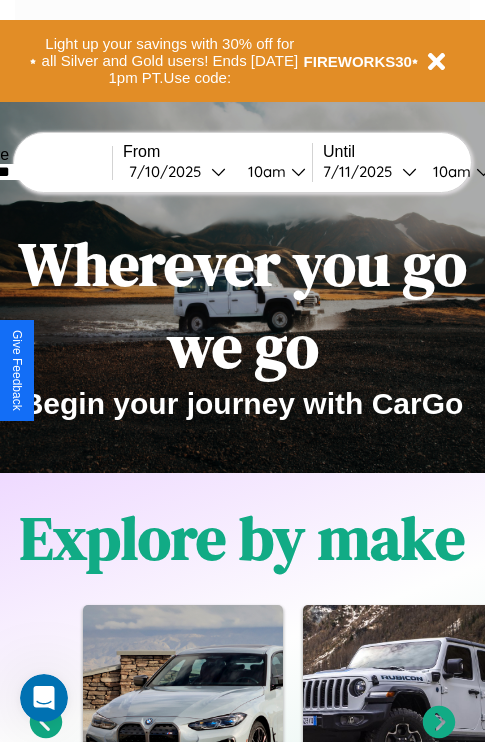 type on "********" 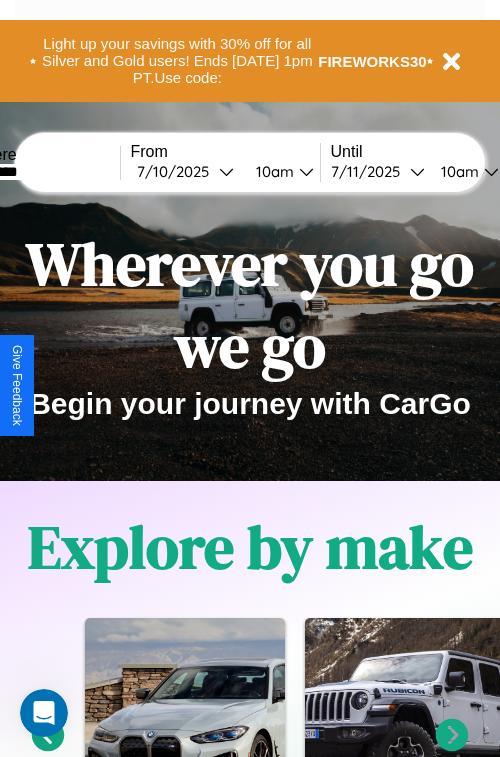 select on "*" 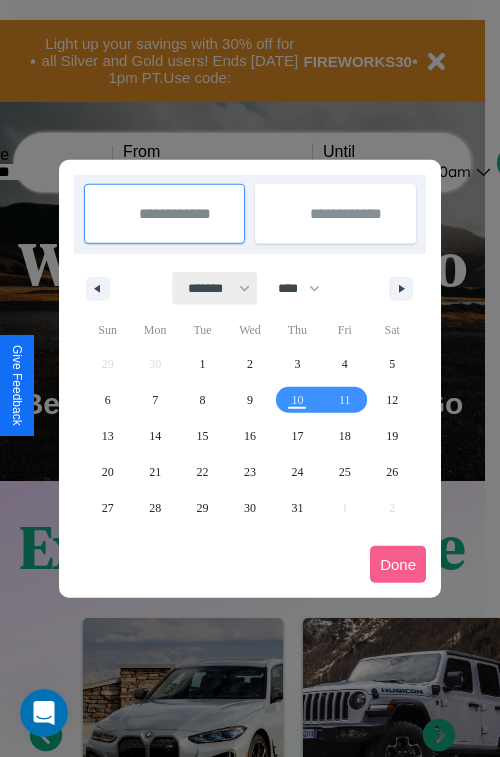 click on "******* ******** ***** ***** *** **** **** ****** ********* ******* ******** ********" at bounding box center (215, 288) 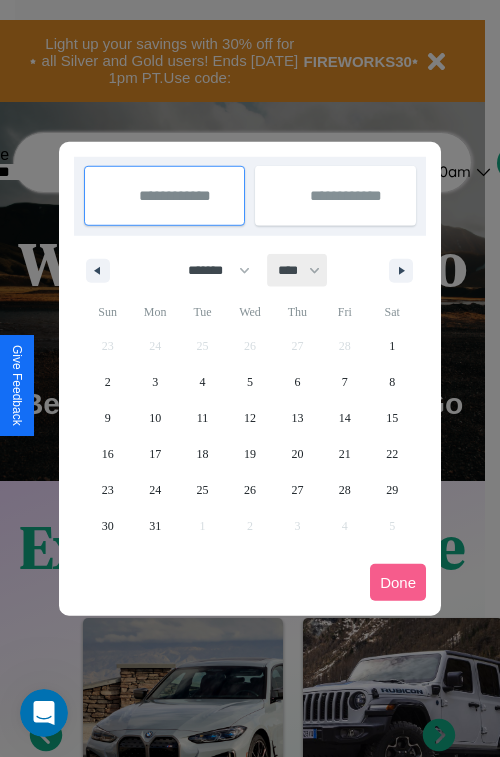click on "**** **** **** **** **** **** **** **** **** **** **** **** **** **** **** **** **** **** **** **** **** **** **** **** **** **** **** **** **** **** **** **** **** **** **** **** **** **** **** **** **** **** **** **** **** **** **** **** **** **** **** **** **** **** **** **** **** **** **** **** **** **** **** **** **** **** **** **** **** **** **** **** **** **** **** **** **** **** **** **** **** **** **** **** **** **** **** **** **** **** **** **** **** **** **** **** **** **** **** **** **** **** **** **** **** **** **** **** **** **** **** **** **** **** **** **** **** **** **** **** ****" at bounding box center [298, 270] 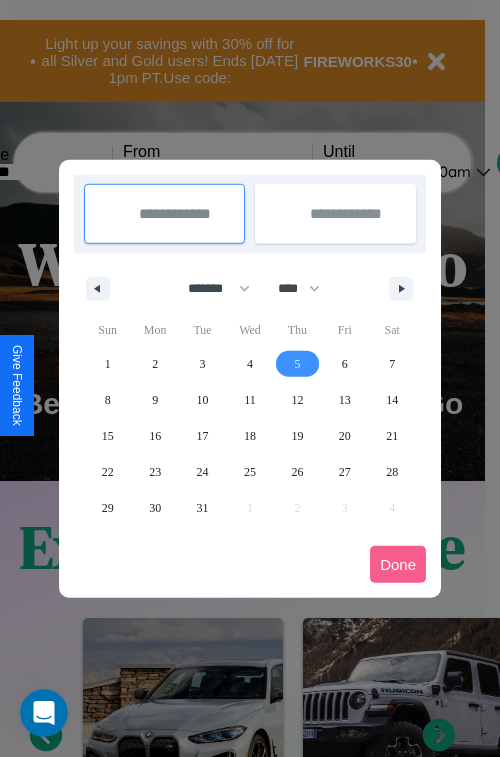 click on "5" at bounding box center [297, 364] 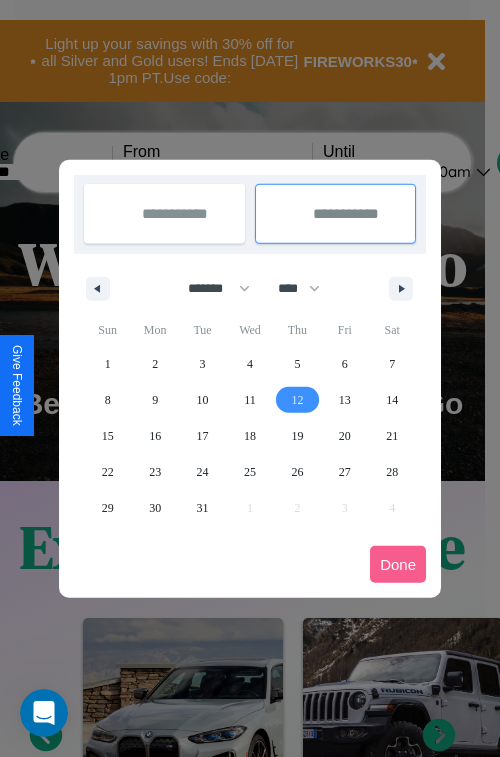 click on "12" at bounding box center (297, 400) 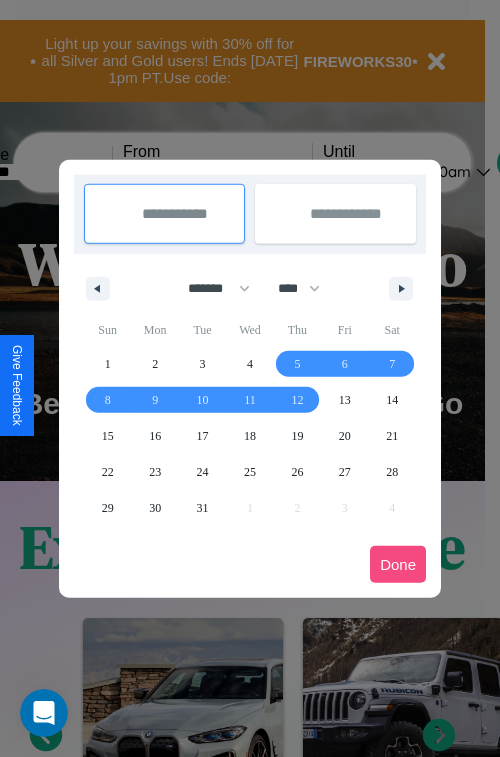click on "Done" at bounding box center (398, 564) 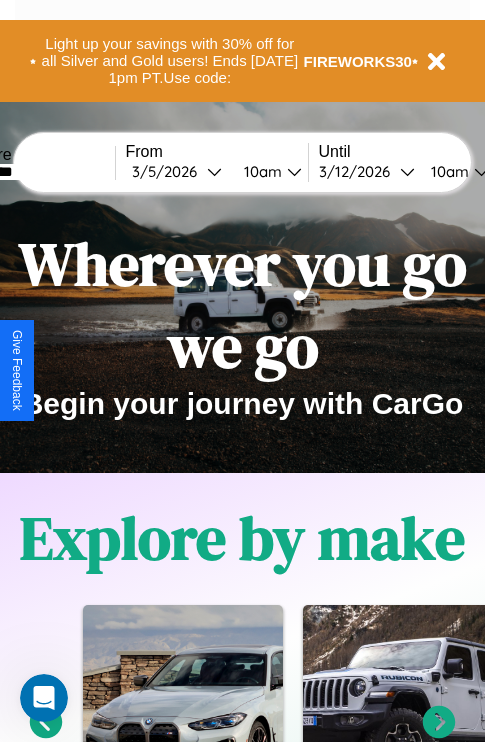 click on "10am" at bounding box center [260, 171] 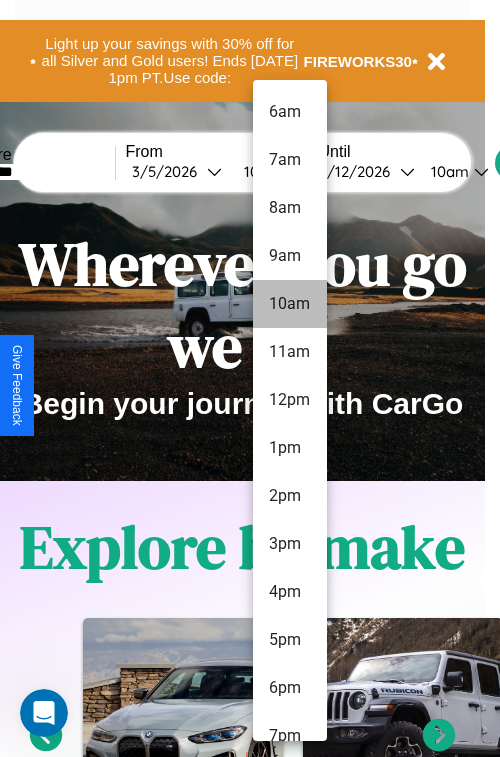 click on "10am" at bounding box center [290, 304] 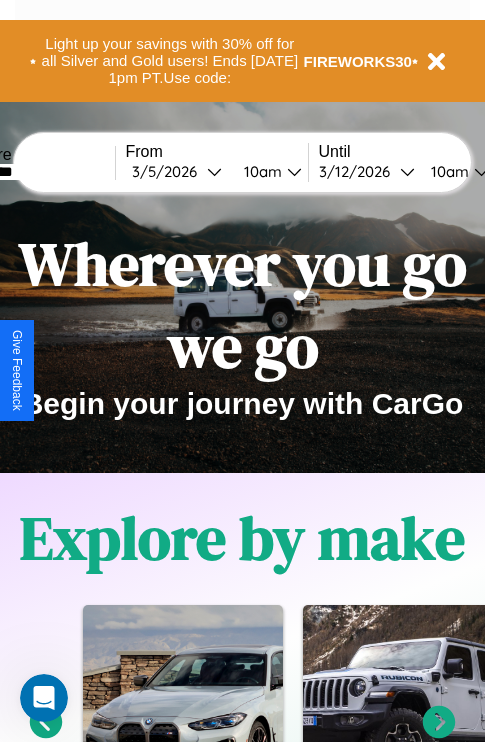 scroll, scrollTop: 0, scrollLeft: 71, axis: horizontal 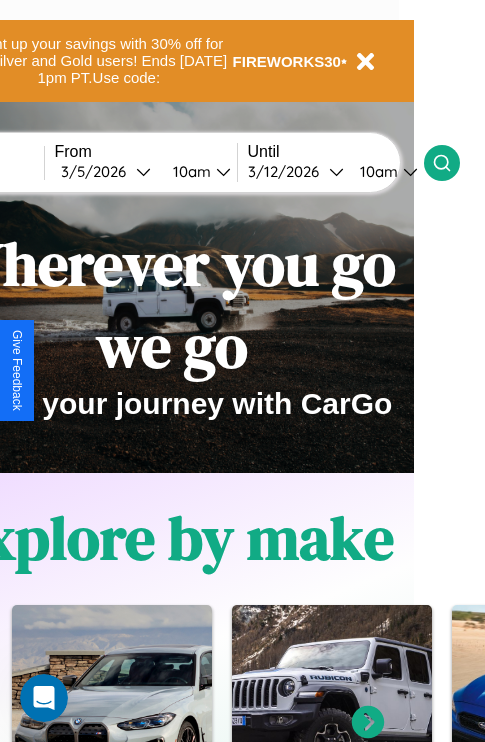click 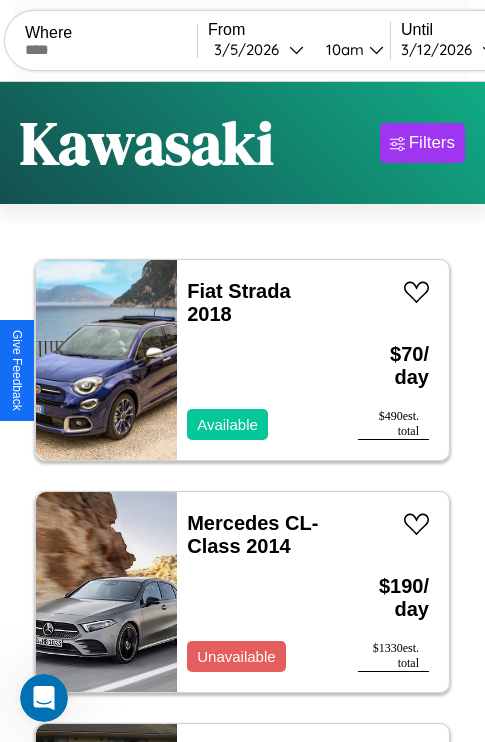scroll, scrollTop: 95, scrollLeft: 0, axis: vertical 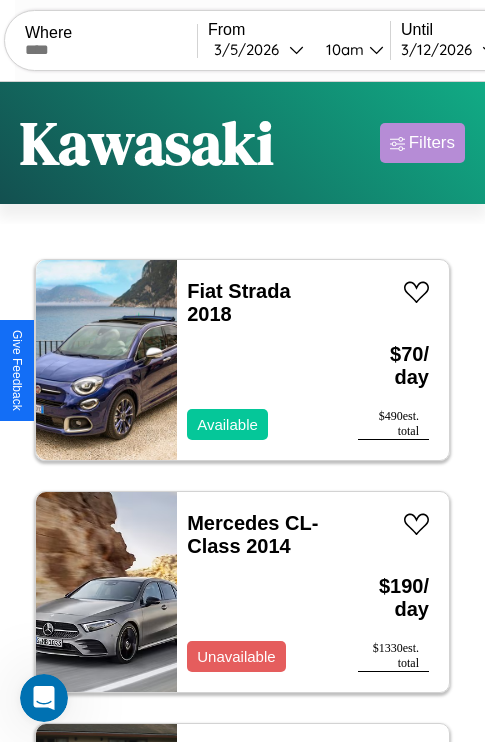 click on "Filters" at bounding box center (432, 143) 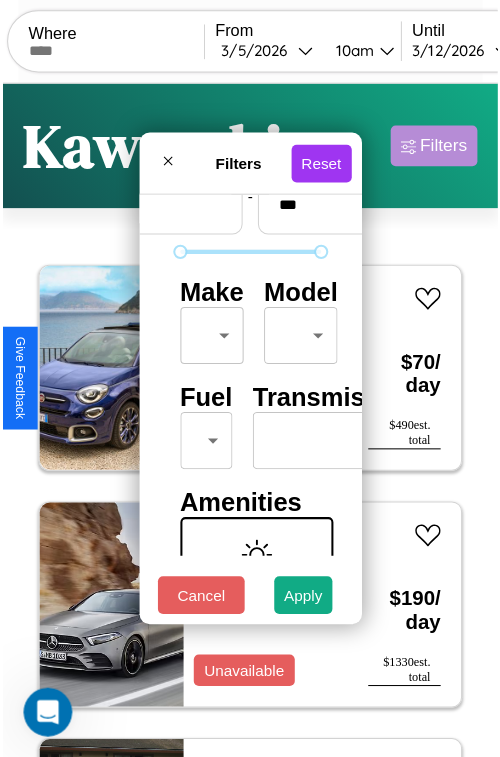 scroll, scrollTop: 162, scrollLeft: 0, axis: vertical 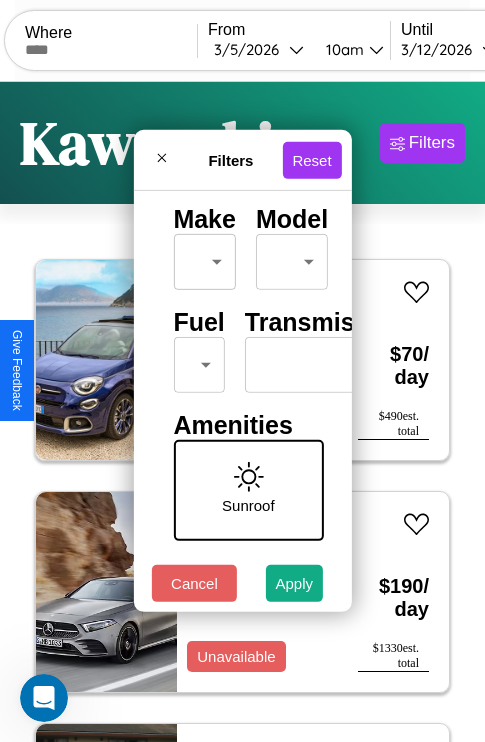 click on "CarGo Where From [DATE] 10am Until [DATE] 10am Become a Host Login Sign Up Kawasaki Filters 132  cars in this area These cars can be picked up in this city. Fiat   Strada   2018 Available $ 70  / day $ 490  est. total Mercedes   CL-Class   2014 Unavailable $ 190  / day $ 1330  est. total Ferrari   488 Spider   2014 Available $ 130  / day $ 910  est. total Honda   TRX300EXN   2019 Available $ 110  / day $ 770  est. total Mercedes   420   2019 Available $ 90  / day $ 630  est. total Nissan   Micra   2023 Available $ 120  / day $ 840  est. total Hummer   H3T   2017 Available $ 130  / day $ 910  est. total BMW   733i   2017 Available $ 140  / day $ 980  est. total Lamborghini   Revuelto   2019 Available $ 90  / day $ 630  est. total Land Rover   Range Rover Evoque   2017 Unavailable $ 130  / day $ 910  est. total Kia   Spectra   2014 Available $ 90  / day $ 630  est. total BMW   M240i   2023 Available $ 170  / day $ 1190  est. total Honda   Prologue   2014 Available $ 70  / day $ 490  est. total Audi" at bounding box center (242, 412) 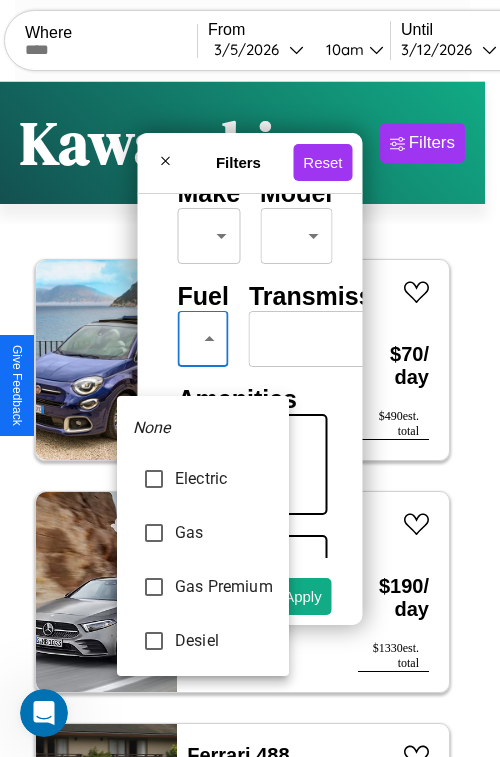 type on "********" 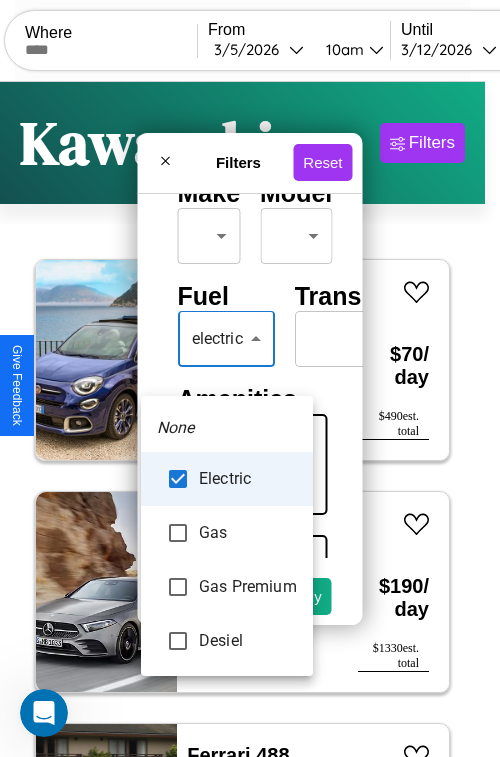 click at bounding box center (250, 378) 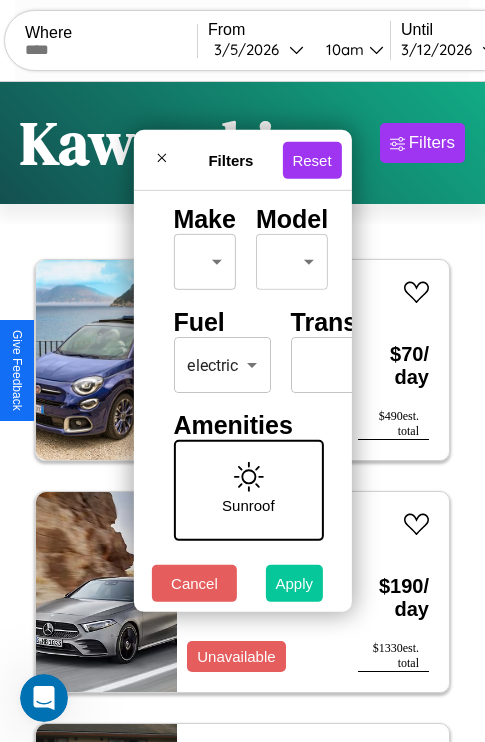 click on "Apply" at bounding box center [295, 583] 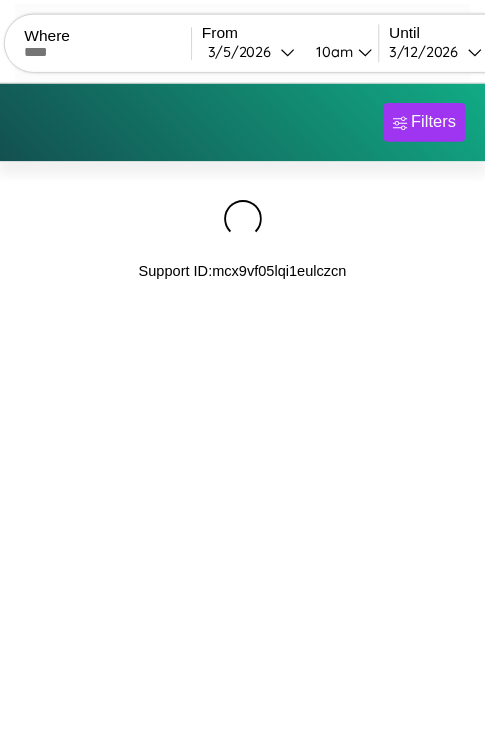 scroll, scrollTop: 0, scrollLeft: 0, axis: both 